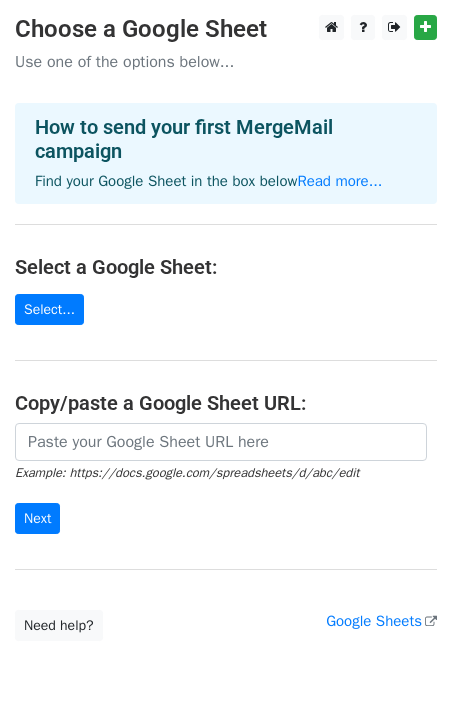 scroll, scrollTop: 0, scrollLeft: 0, axis: both 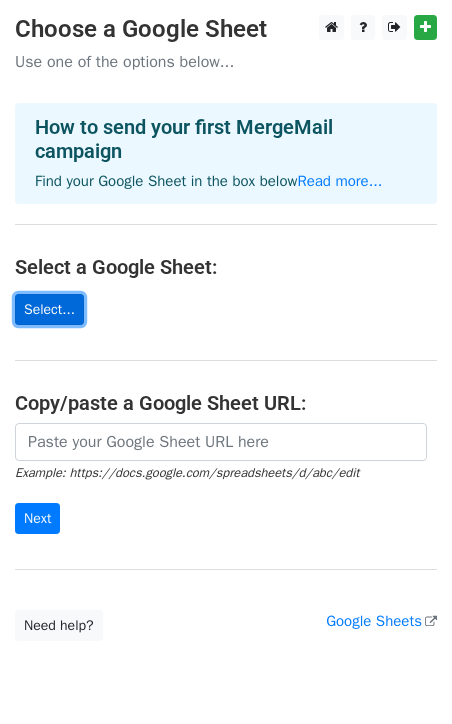 click on "Select..." at bounding box center (49, 309) 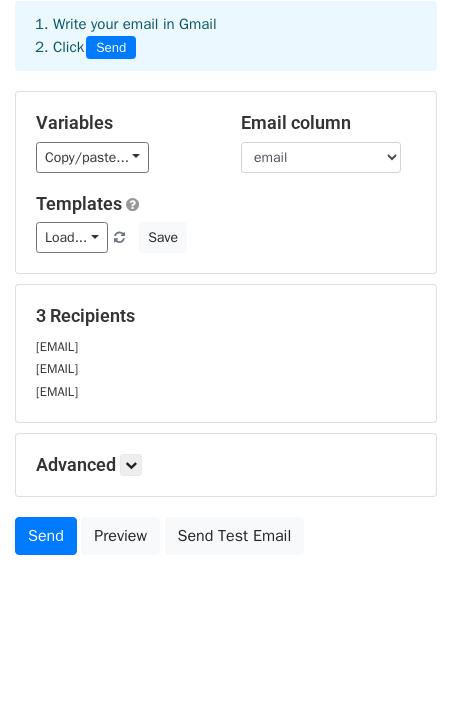 scroll, scrollTop: 97, scrollLeft: 0, axis: vertical 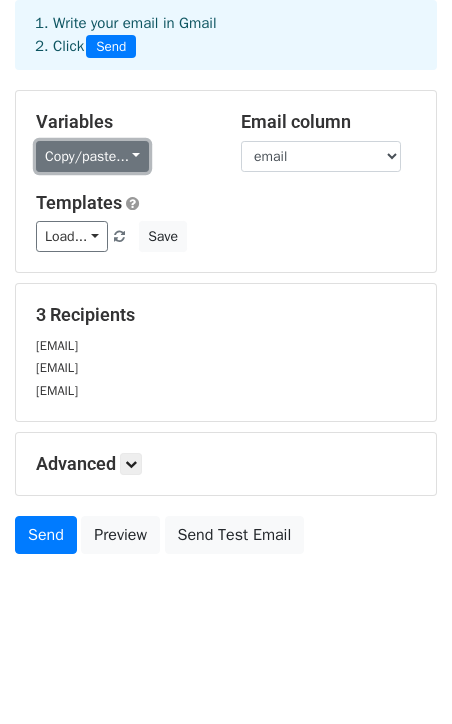 click on "Copy/paste..." at bounding box center [92, 156] 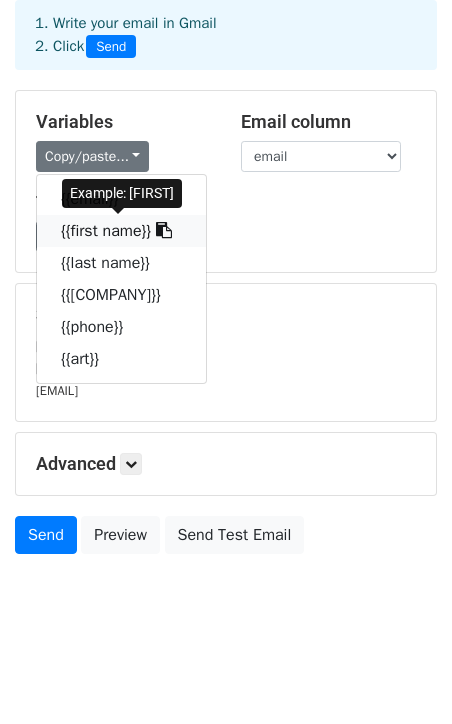 click on "{{first name}}" at bounding box center [121, 231] 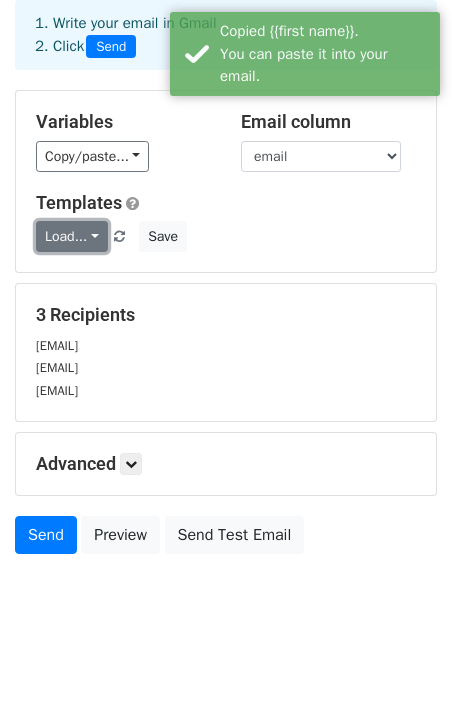 click on "Load..." at bounding box center (72, 236) 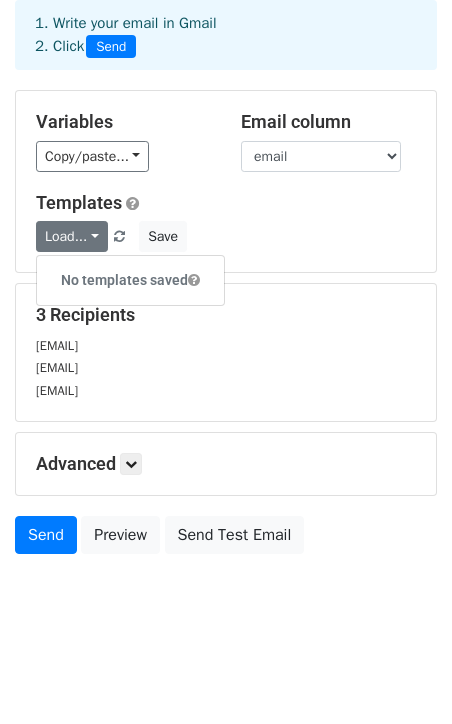 click on "Variables
Copy/paste...
{{email}}
{{first name}}
{{last name}}
{{Company}}
{{phone}}
{{art}}
Email column
email
first name
last name
Company
phone
art
Templates
Load...
No templates saved
Save" at bounding box center [226, 181] 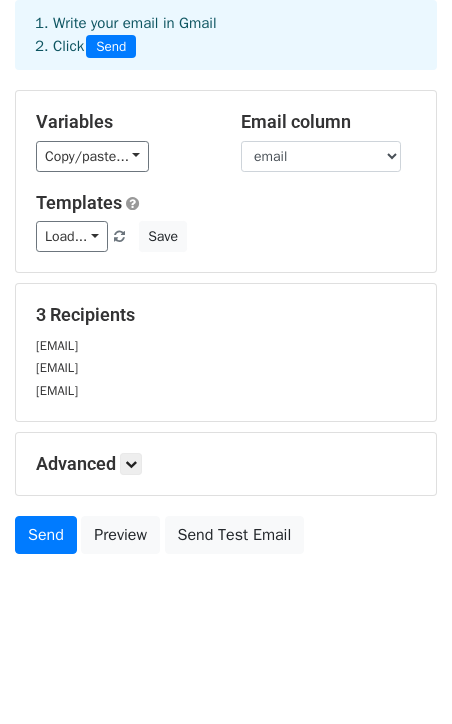 click on "Copy/paste...
{{email}}
{{first name}}
{{last name}}
{{Company}}
{{phone}}
{{art}}" at bounding box center [123, 156] 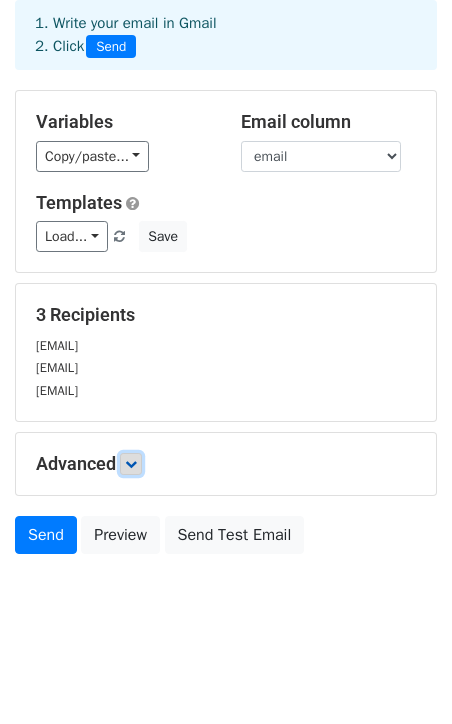 click at bounding box center [131, 464] 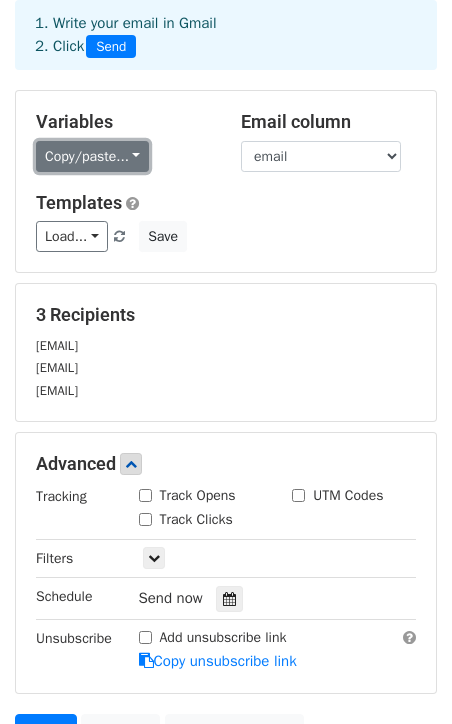 click on "Copy/paste..." at bounding box center [92, 156] 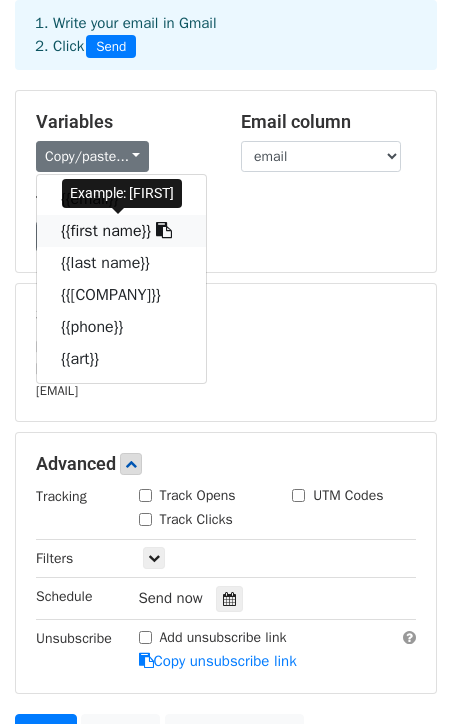 click on "{{first name}}" at bounding box center (121, 231) 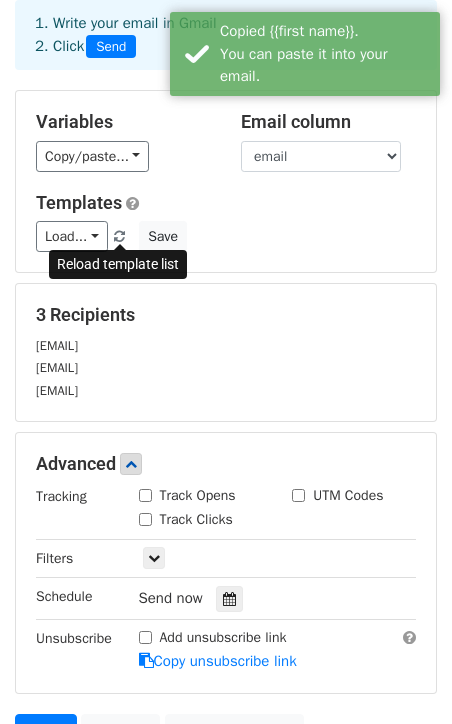 click on "Copied {{first name}}. You can paste it into your email." at bounding box center (305, 54) 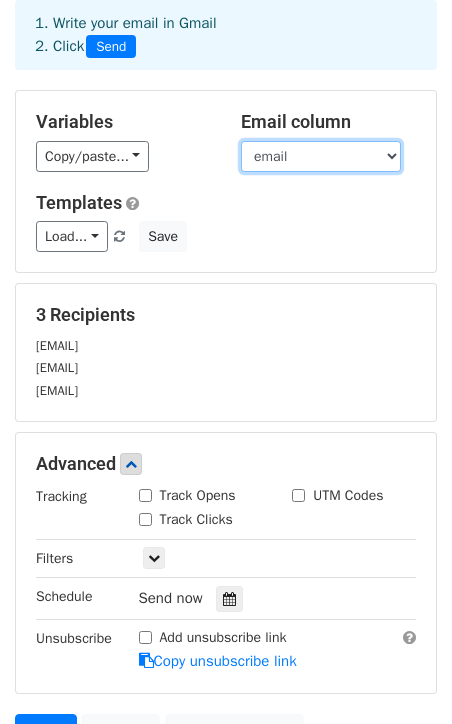 click on "email
first name
last name
Company
phone
art" at bounding box center (321, 156) 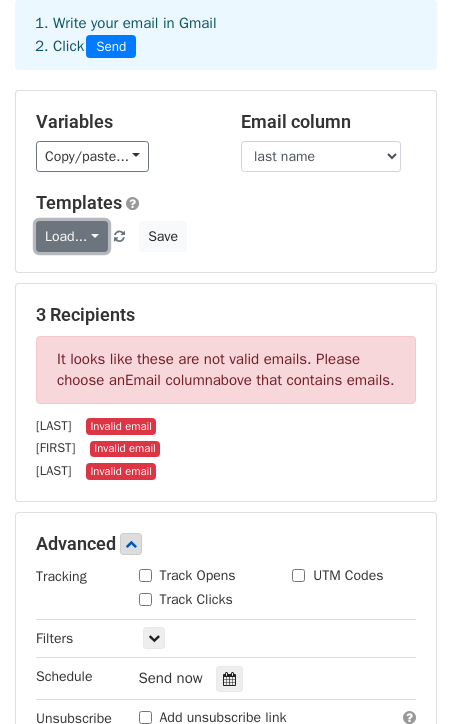 click on "Load..." at bounding box center (72, 236) 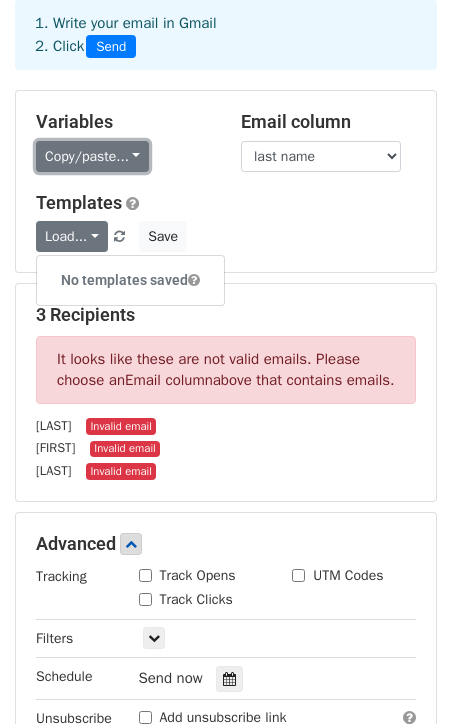 click on "Copy/paste..." at bounding box center [92, 156] 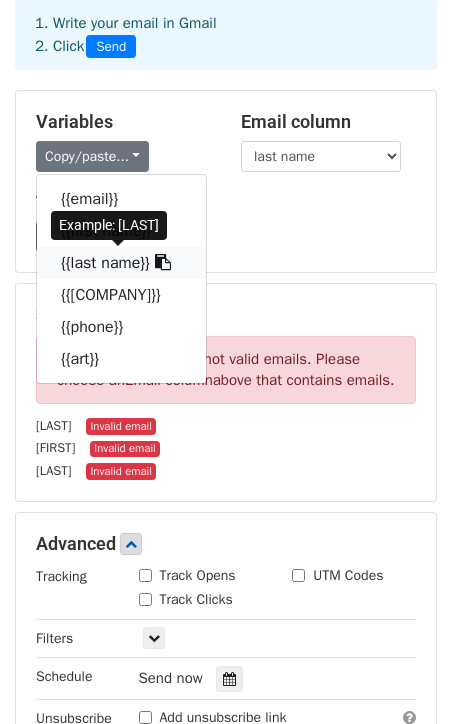 click on "{{last name}}" at bounding box center (121, 263) 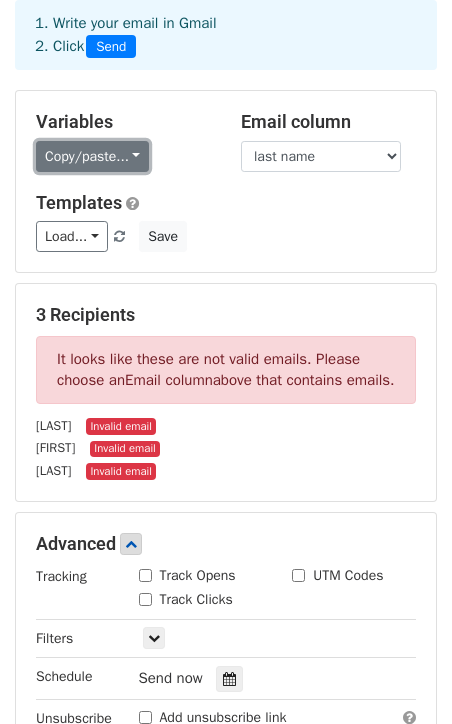 click on "Copy/paste..." at bounding box center [92, 156] 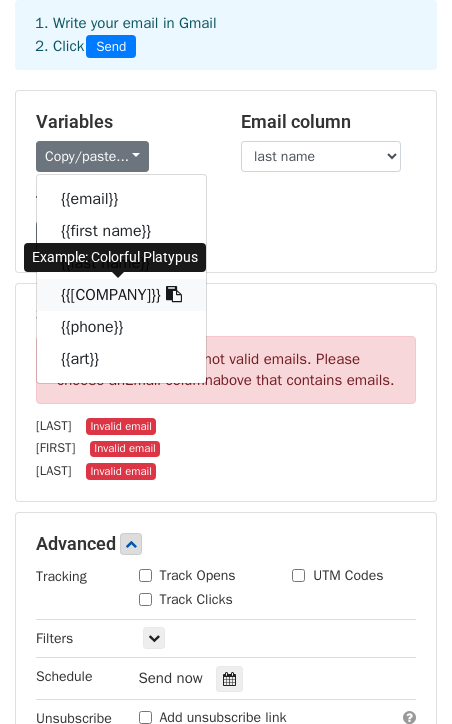 click on "{{Company}}" at bounding box center [121, 295] 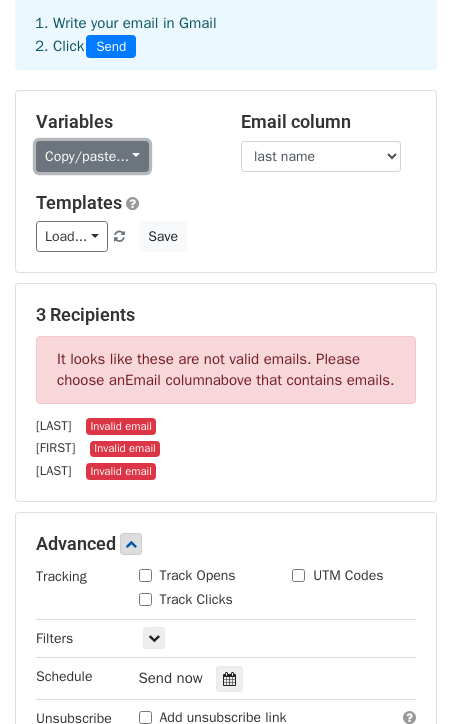 click on "Copy/paste..." at bounding box center [92, 156] 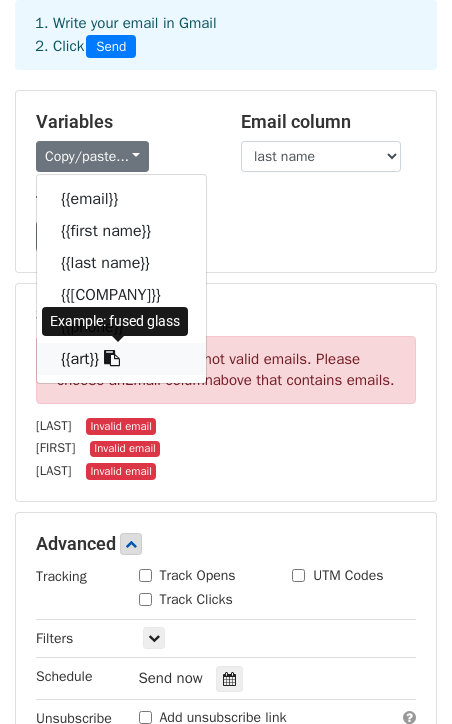 click on "{{art}}" at bounding box center (121, 359) 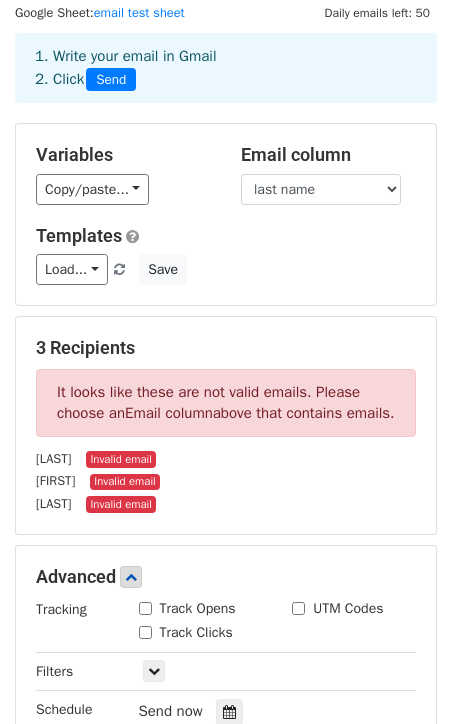scroll, scrollTop: 62, scrollLeft: 0, axis: vertical 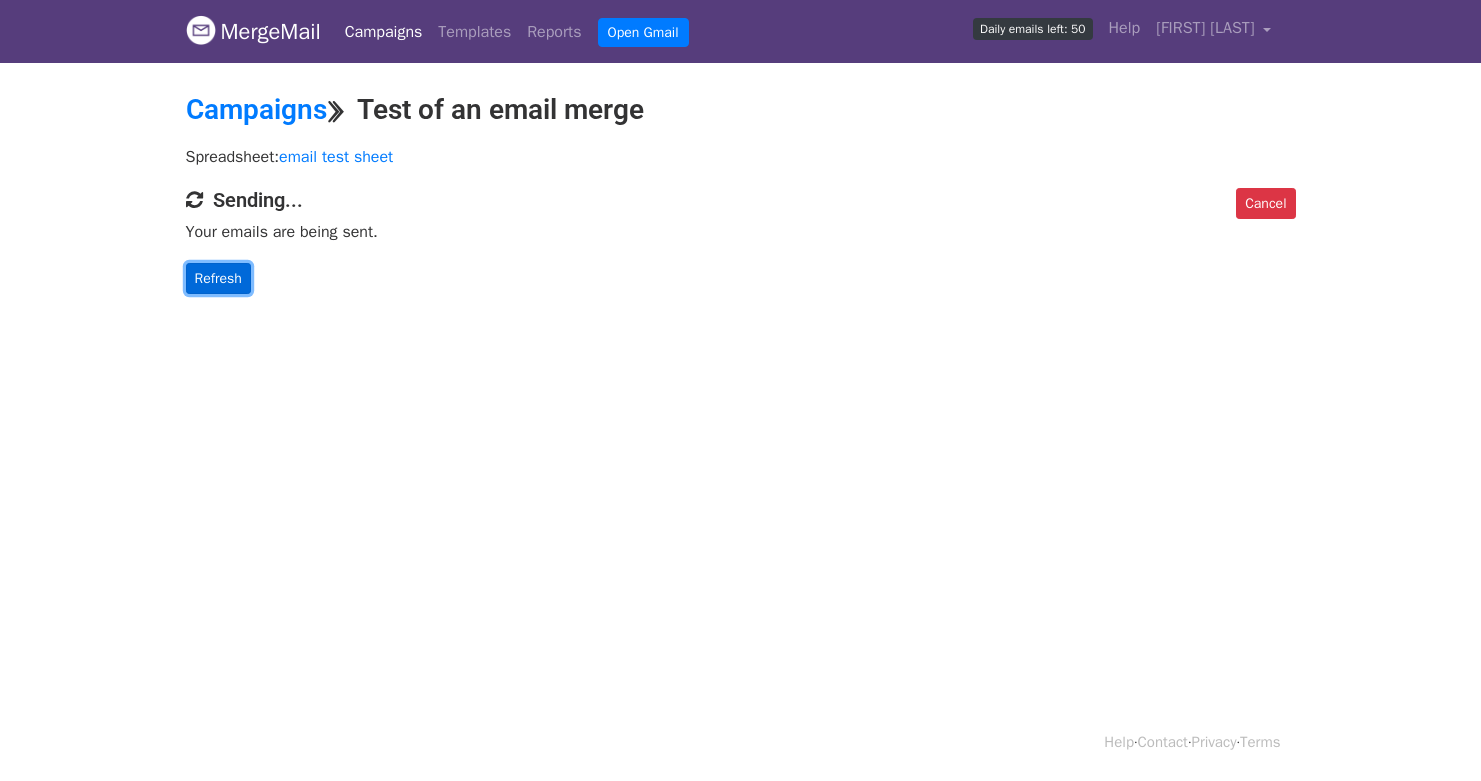 click on "Refresh" at bounding box center (218, 278) 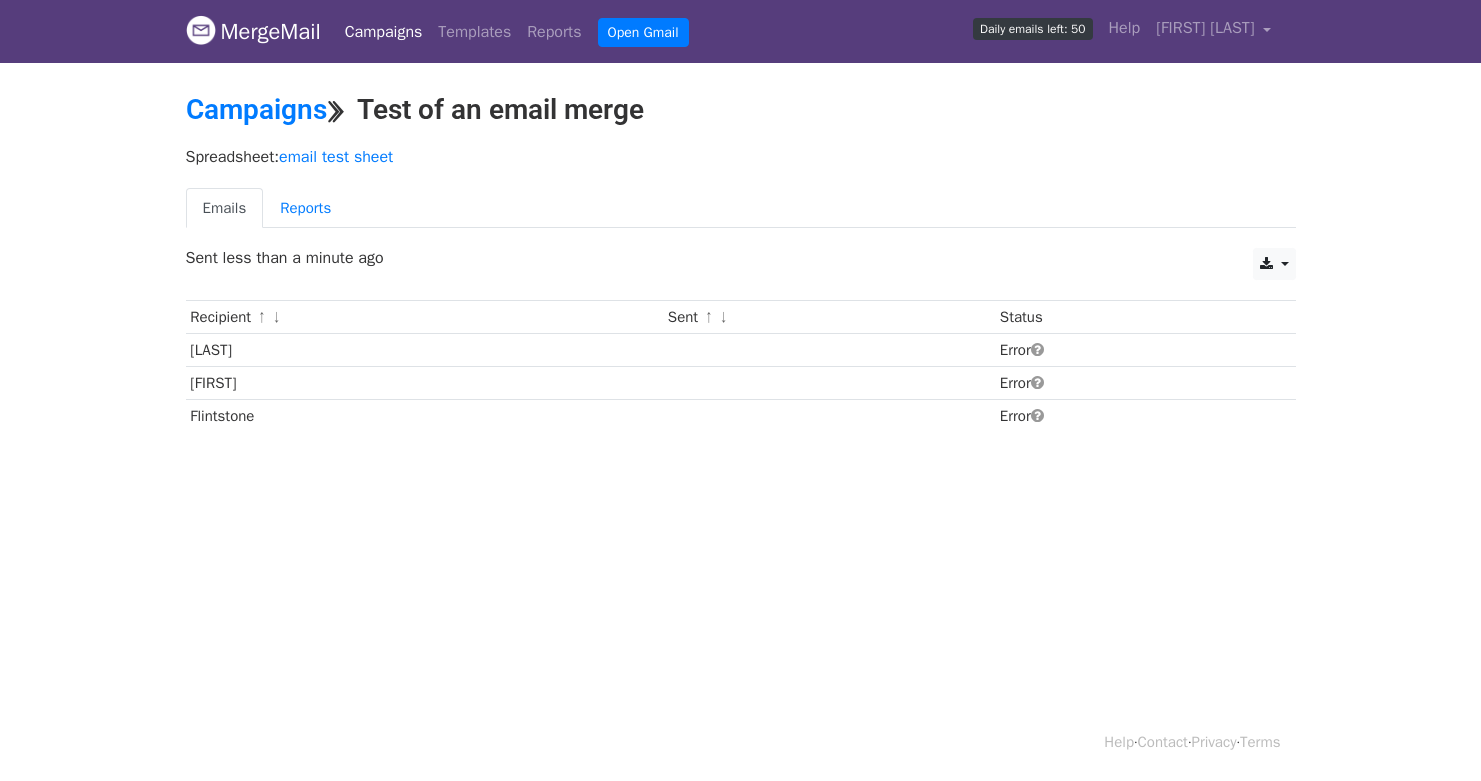 scroll, scrollTop: 0, scrollLeft: 0, axis: both 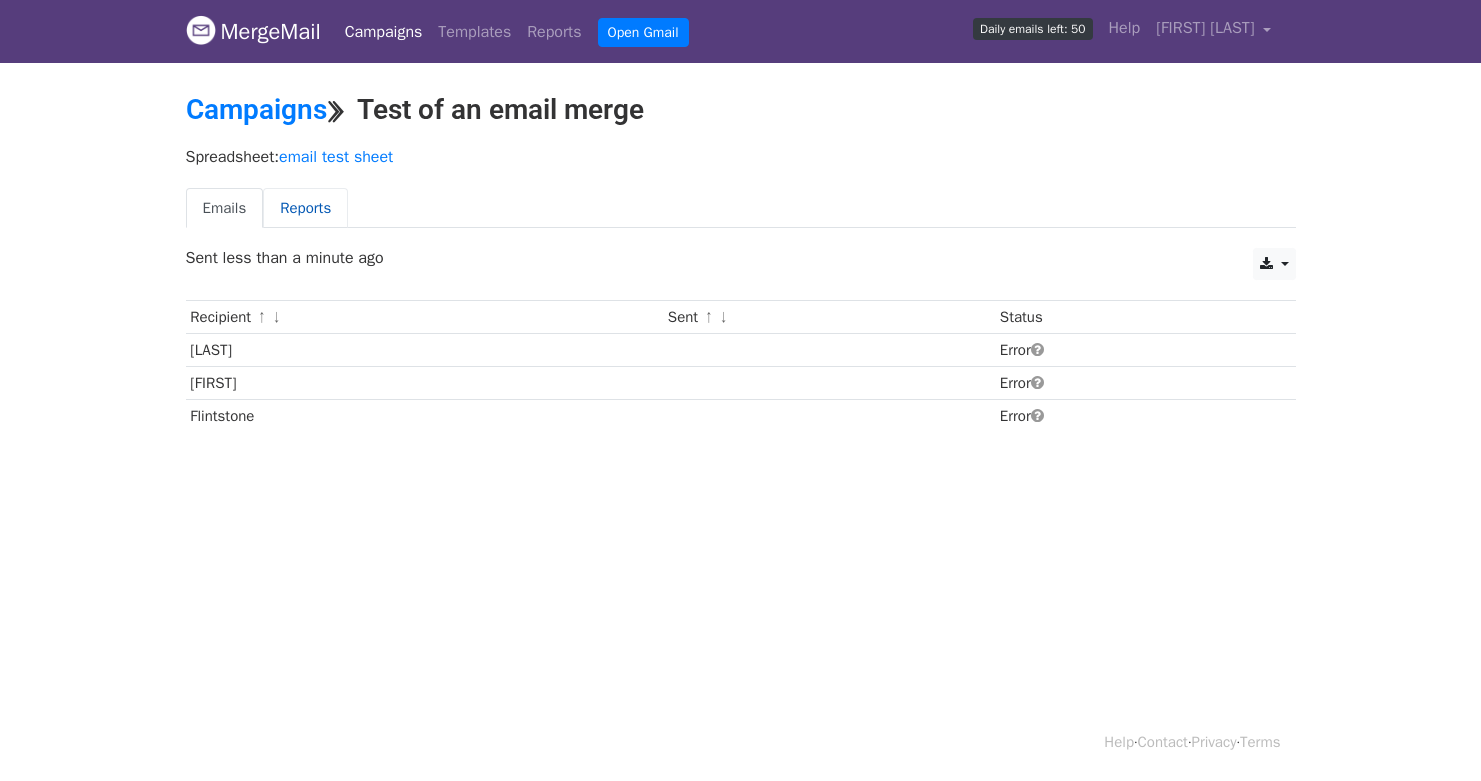 click on "Reports" at bounding box center [305, 208] 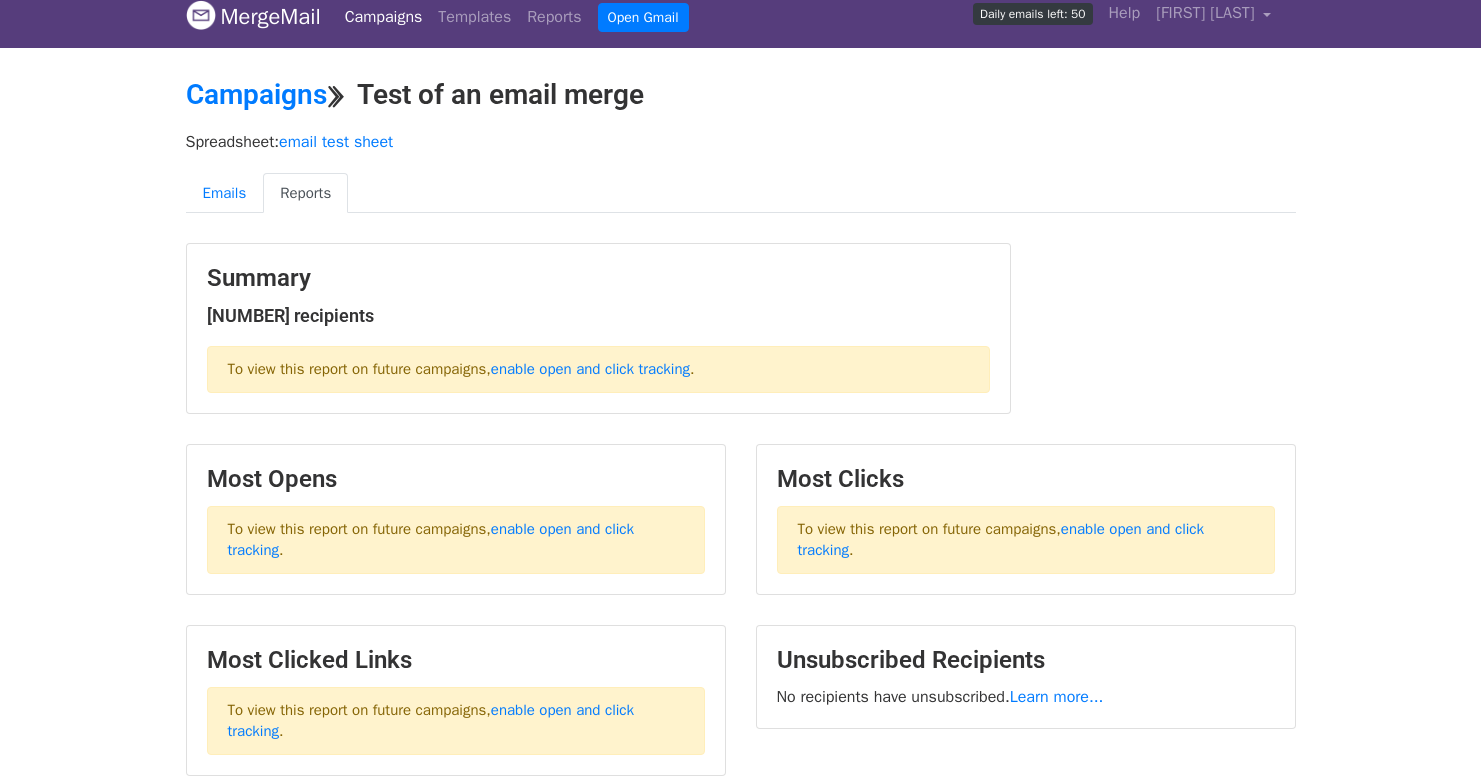 scroll, scrollTop: 0, scrollLeft: 0, axis: both 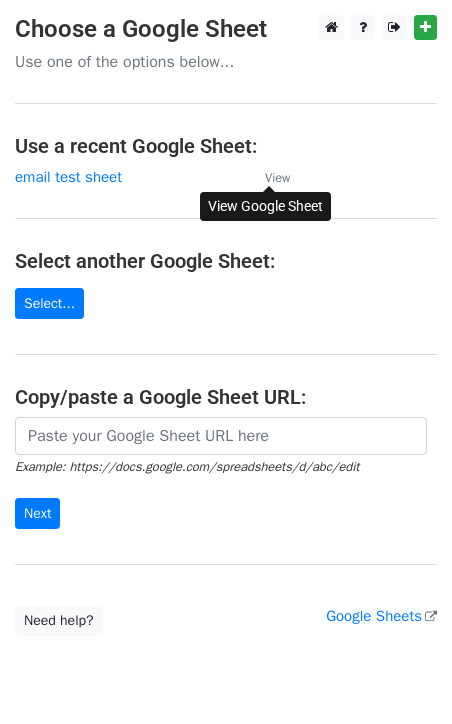 click on "View" at bounding box center [277, 178] 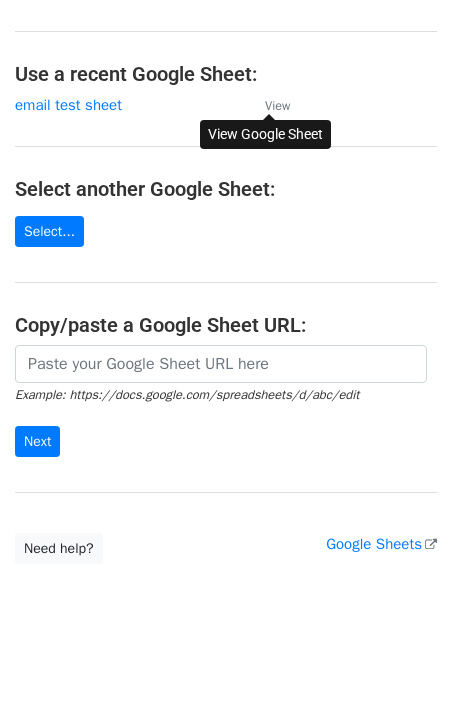 scroll, scrollTop: 0, scrollLeft: 0, axis: both 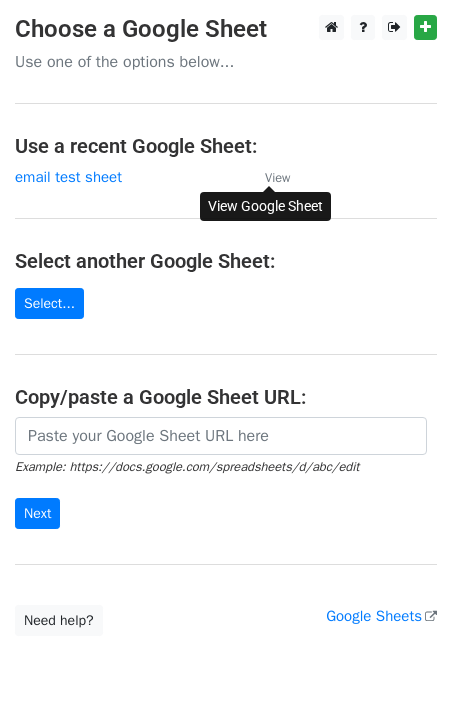 click on "Choose a Google Sheet
Use one of the options below...
Use a recent Google Sheet:
email test sheet
View
Select another Google Sheet:
Select...
Copy/paste a Google Sheet URL:
Example:
https://docs.google.com/spreadsheets/d/abc/edit
Next
Google Sheets
Need help?
Help
×
Why do I need to copy/paste a Google Sheet URL?
Normally, MergeMail would show you a list of your Google Sheets to choose from, but because you didn't allow MergeMail access to your Google Drive, it cannot show you a list of your Google Sheets. You can read more about permissions in our  support pages .
If you'd like to see a list of your Google Sheets, you'll need to  sign out of MergeMail  and then sign back in and allow access to your Google Drive.
Are your recipients in a CSV or Excel file?
Import your CSV or Excel file into a Google Sheet  then try again.
Need help with something else?
," at bounding box center [226, 325] 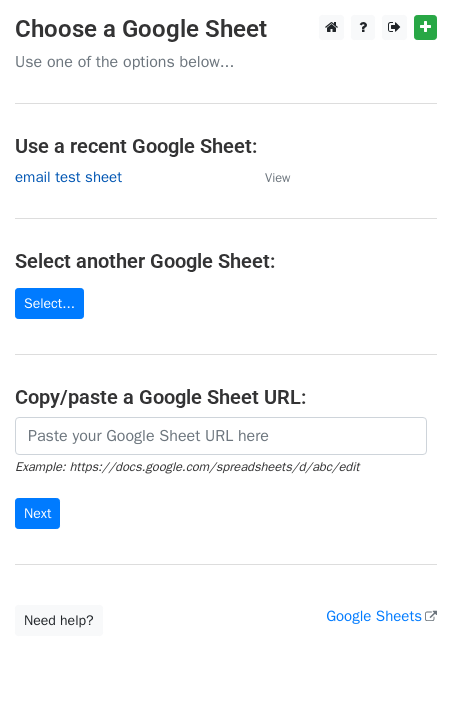 click on "email test sheet" at bounding box center [68, 177] 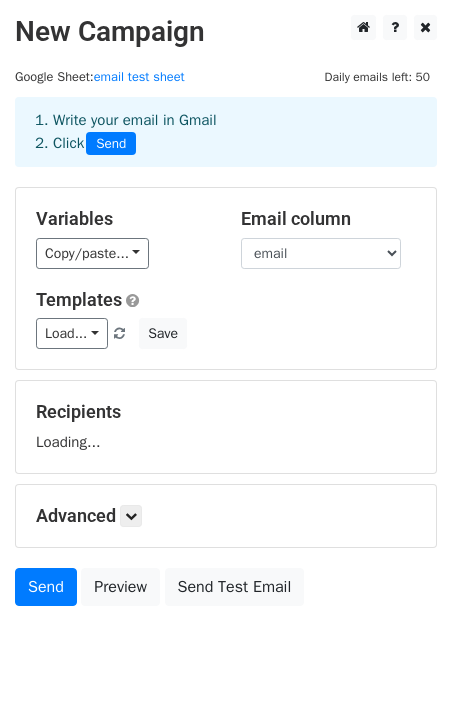 scroll, scrollTop: 0, scrollLeft: 0, axis: both 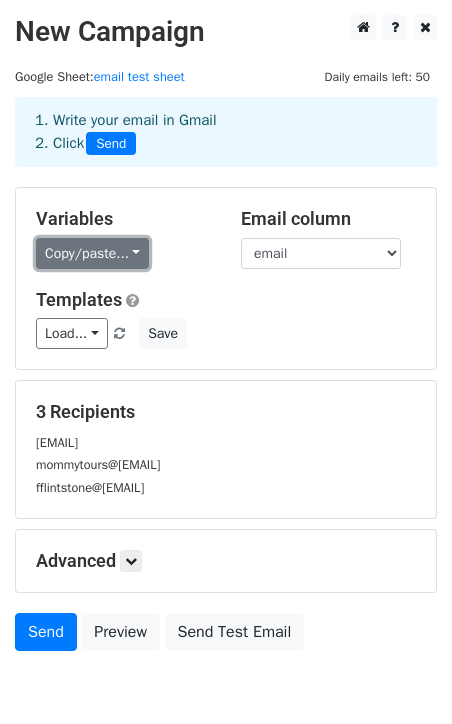 click on "Copy/paste..." at bounding box center [92, 253] 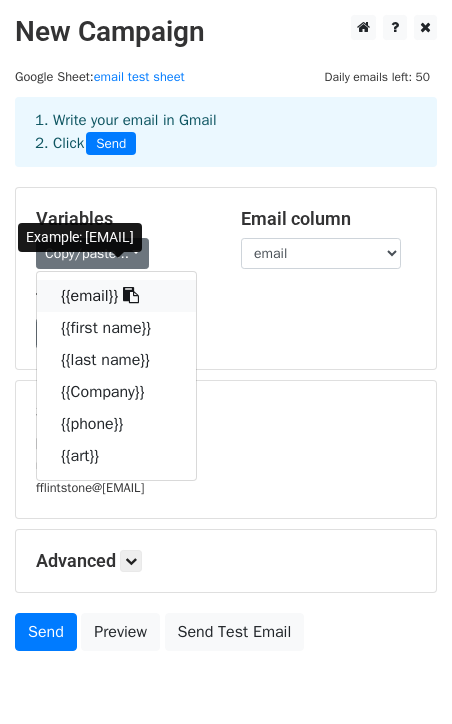 click on "{{email}}" at bounding box center (116, 296) 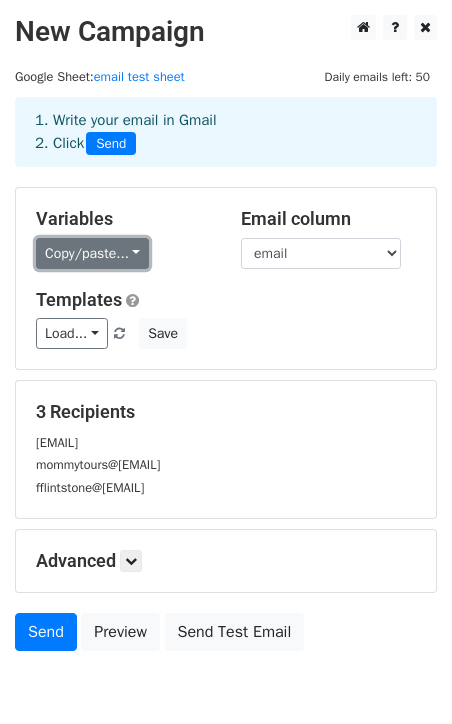 click on "Copy/paste..." at bounding box center (92, 253) 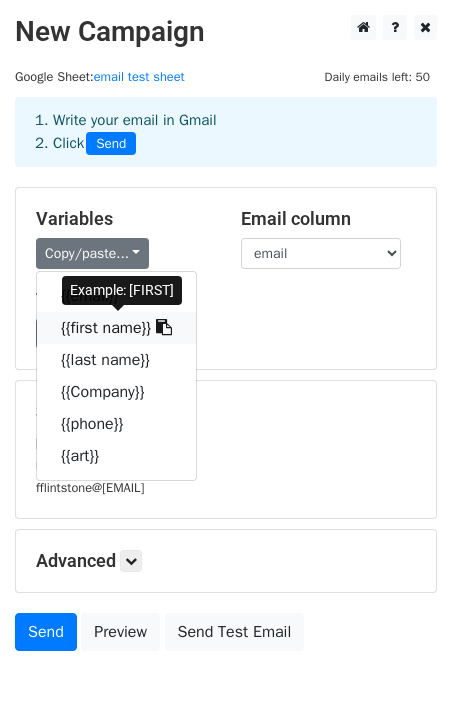 click on "{{first name}}" at bounding box center (116, 328) 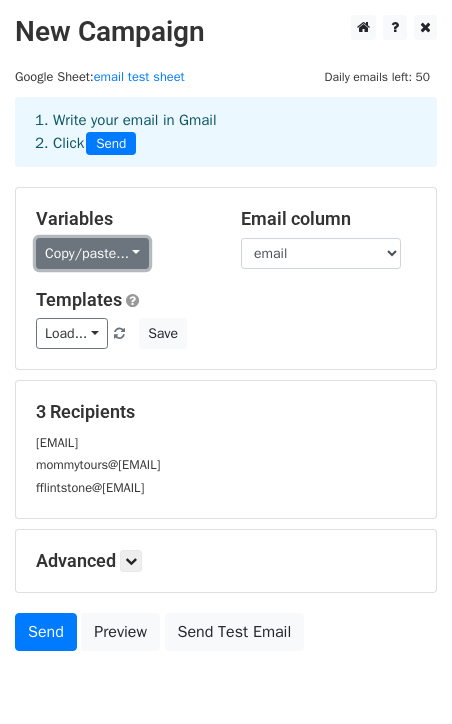 click on "Copy/paste..." at bounding box center [92, 253] 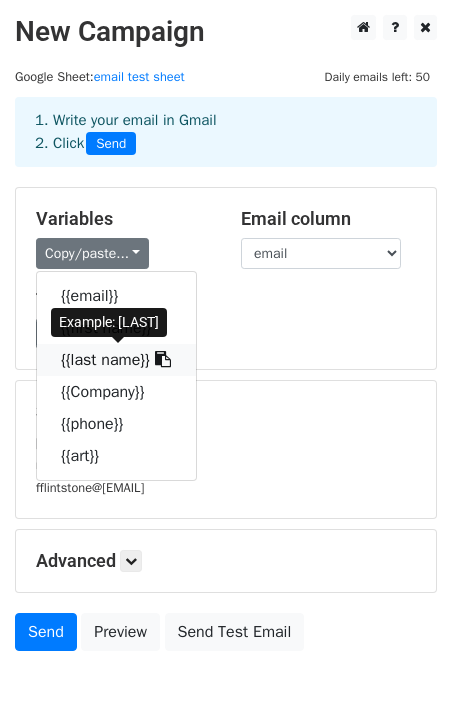 click on "{{last name}}" at bounding box center [116, 360] 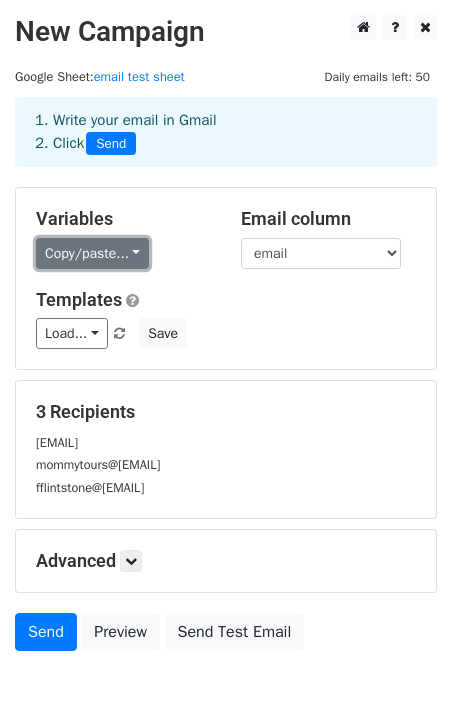 click on "Copy/paste..." at bounding box center (92, 253) 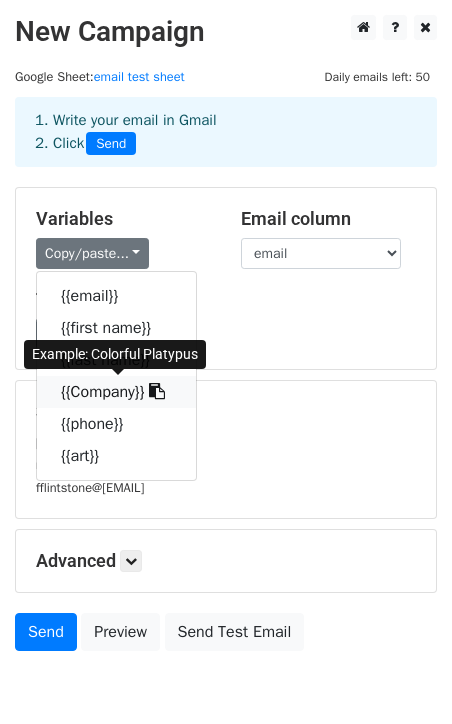 click on "{{Company}}" at bounding box center (116, 392) 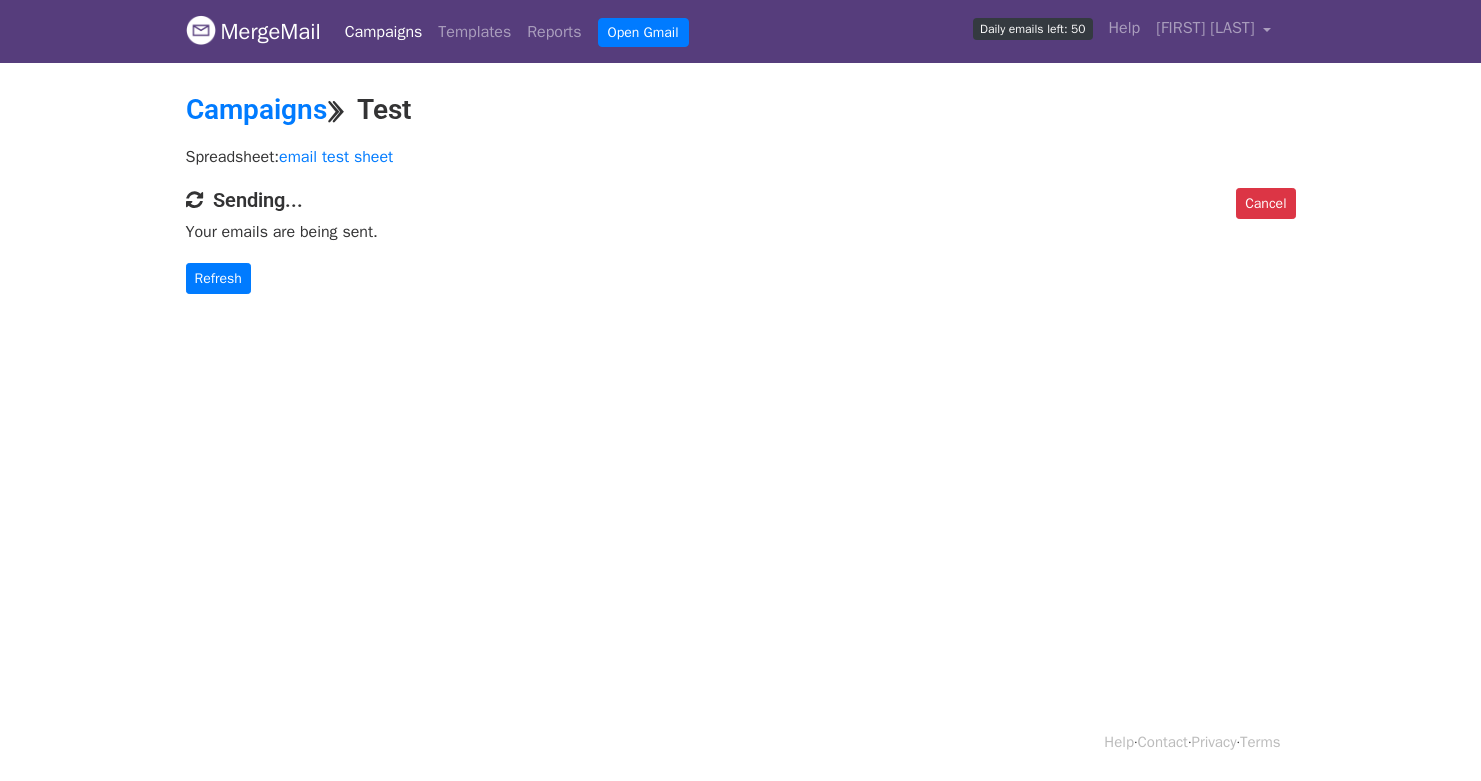 scroll, scrollTop: 0, scrollLeft: 0, axis: both 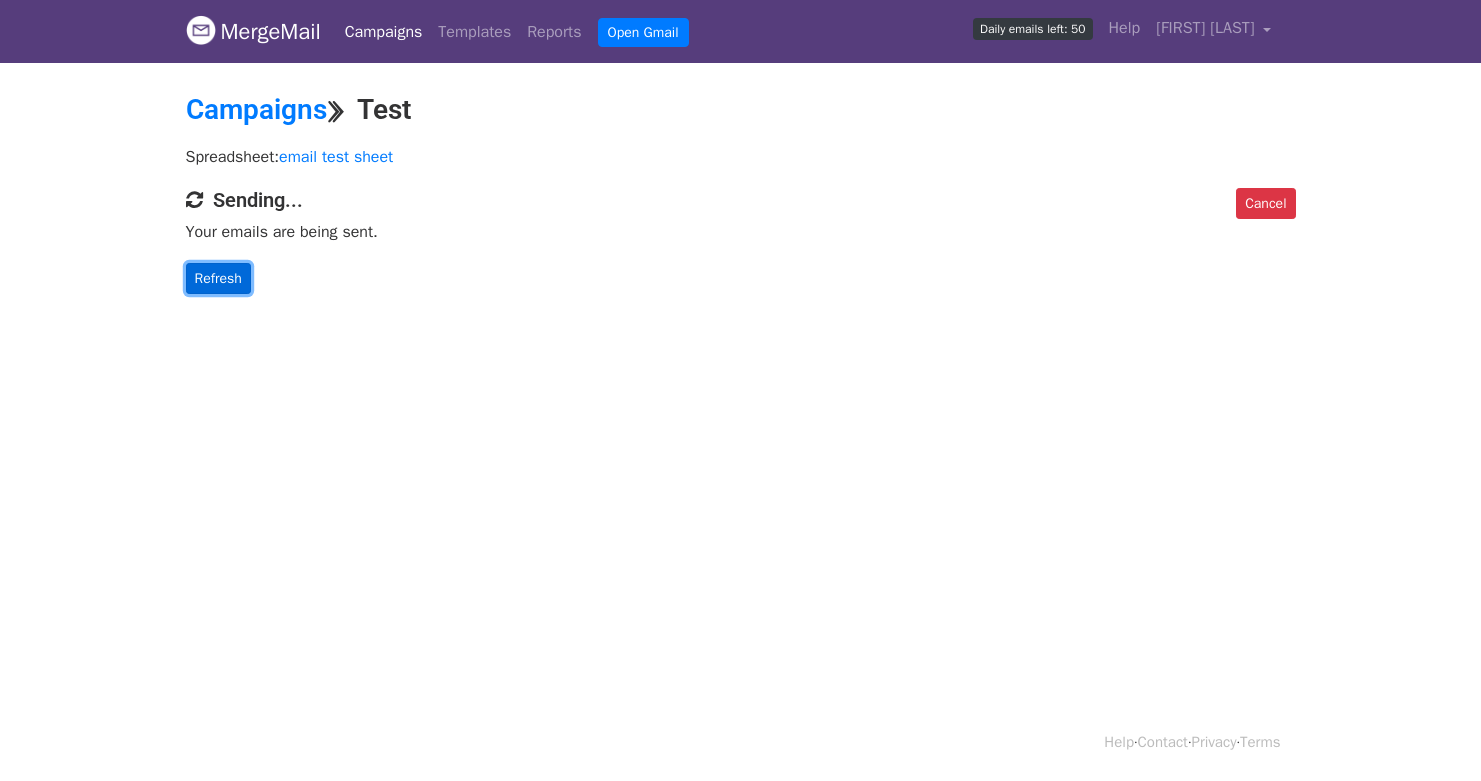 click on "Refresh" at bounding box center (218, 278) 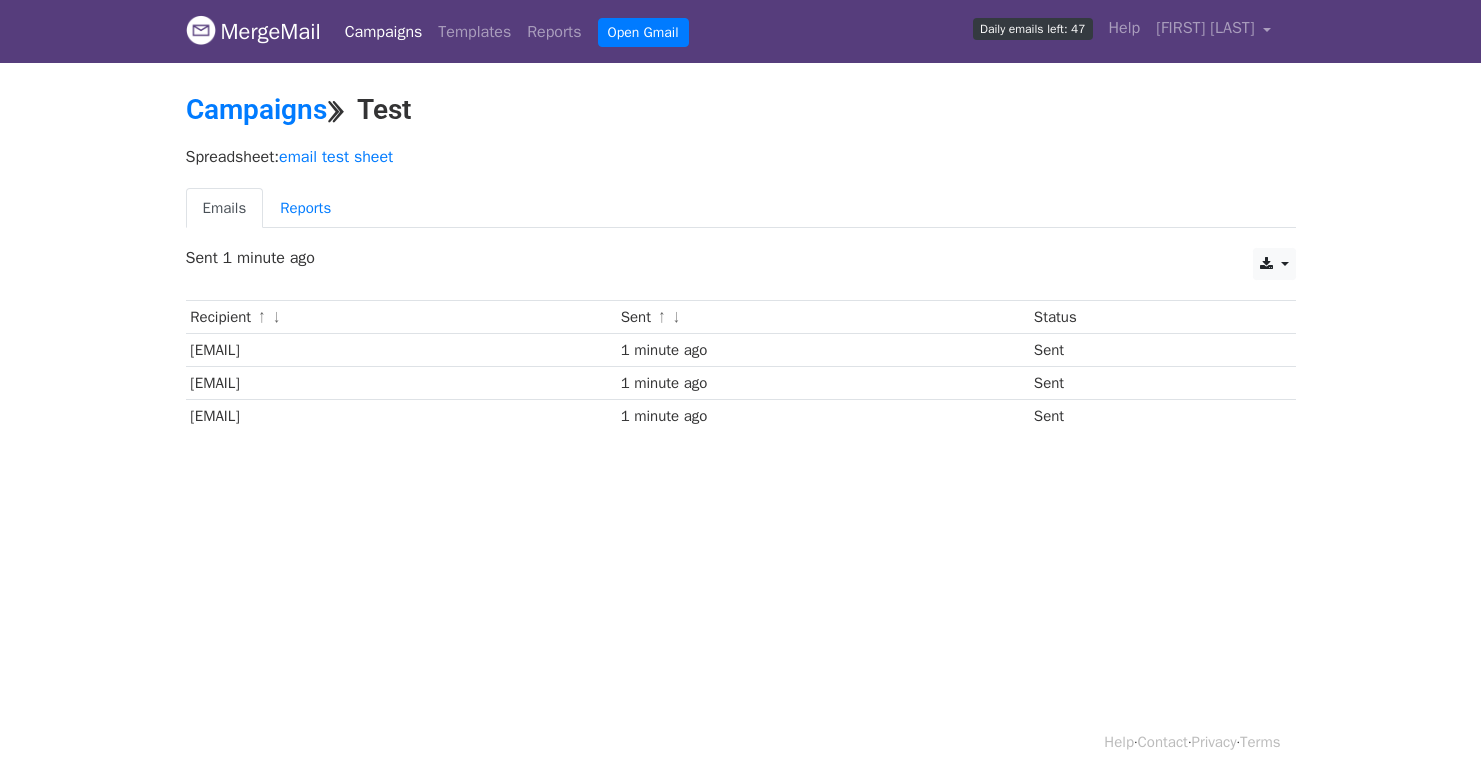 scroll, scrollTop: 0, scrollLeft: 0, axis: both 